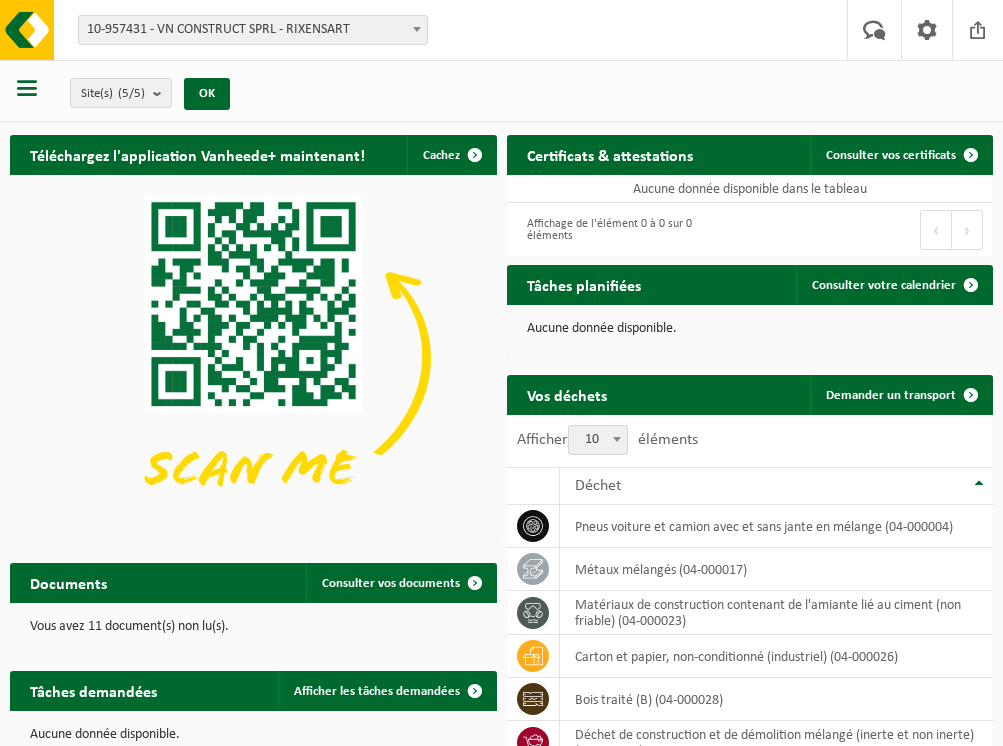scroll, scrollTop: 0, scrollLeft: 0, axis: both 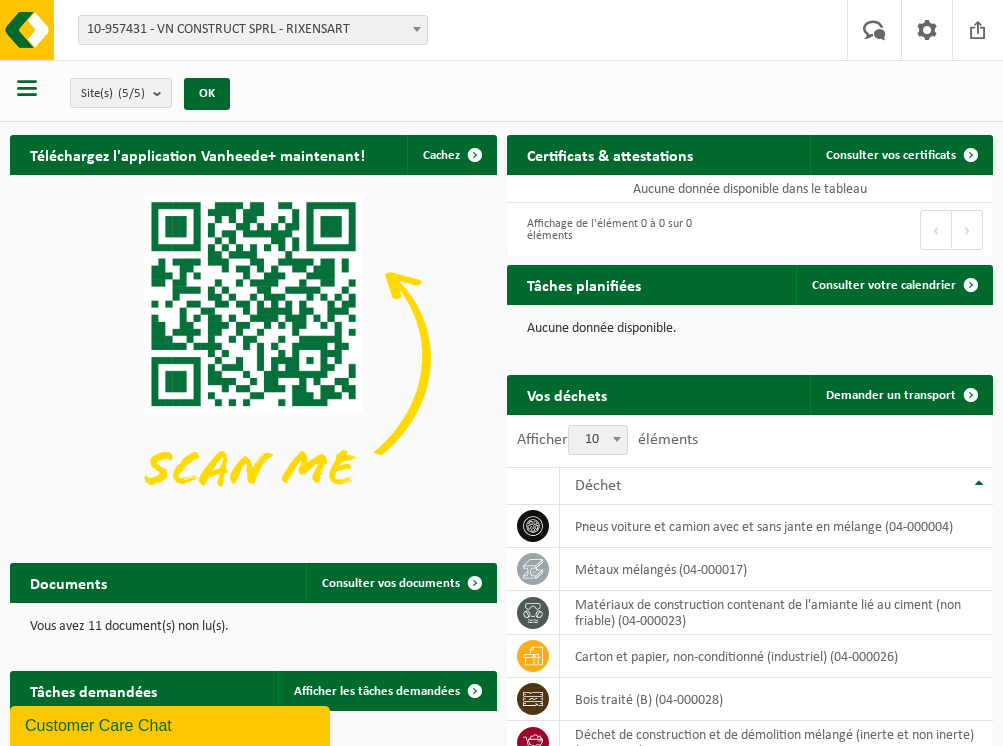 click at bounding box center [27, 88] 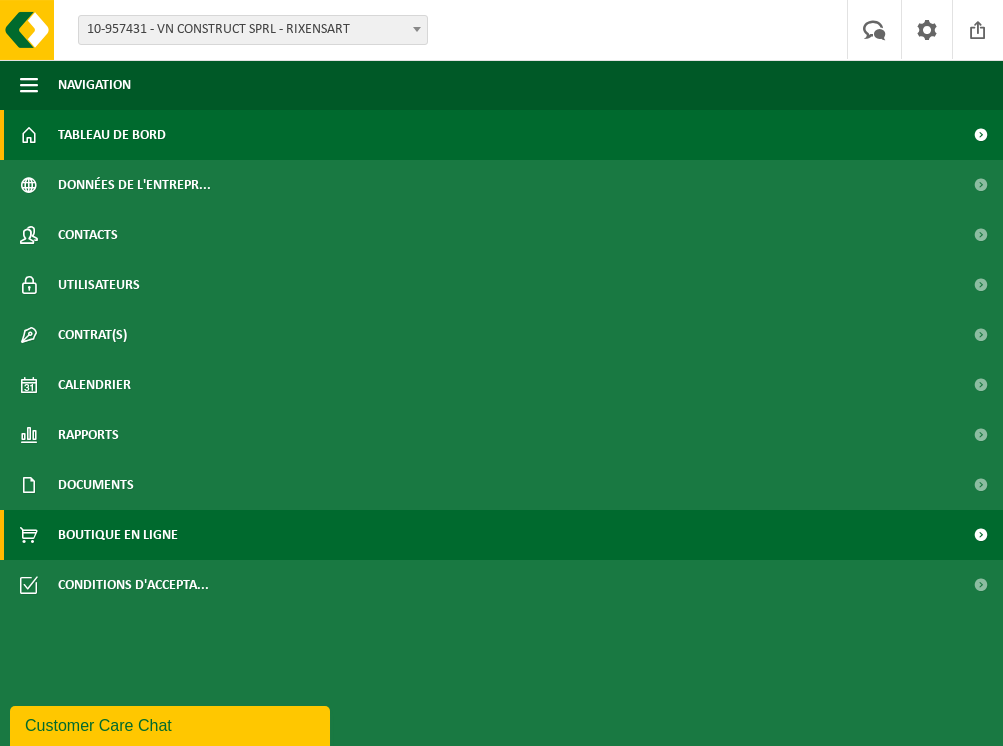 click on "Boutique en ligne" at bounding box center [118, 535] 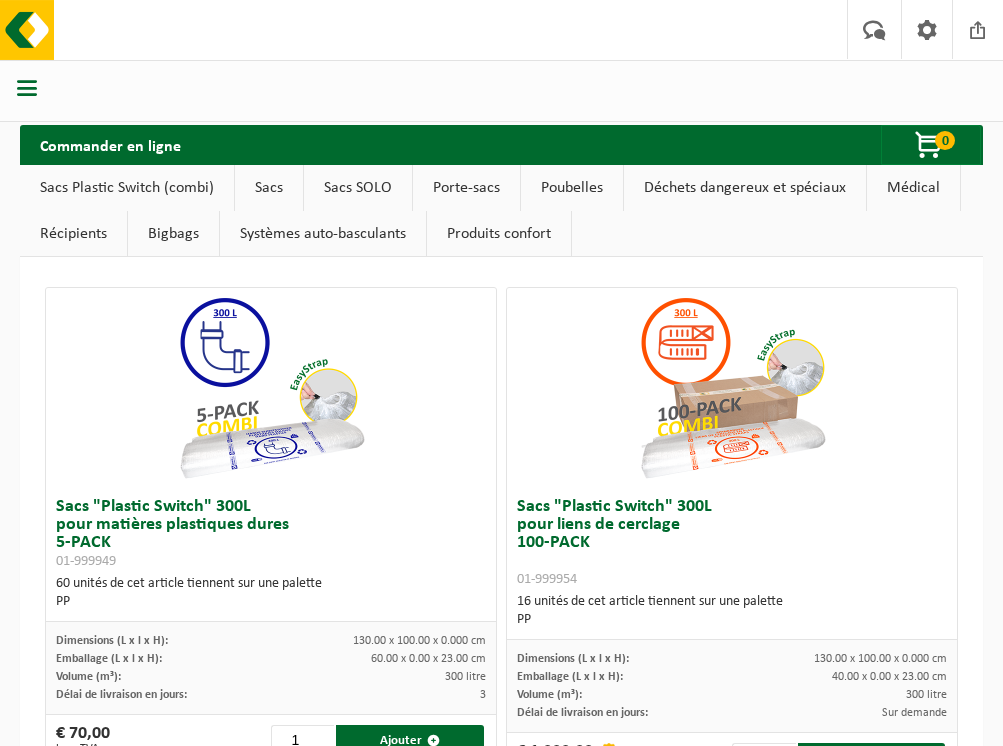scroll, scrollTop: 0, scrollLeft: 0, axis: both 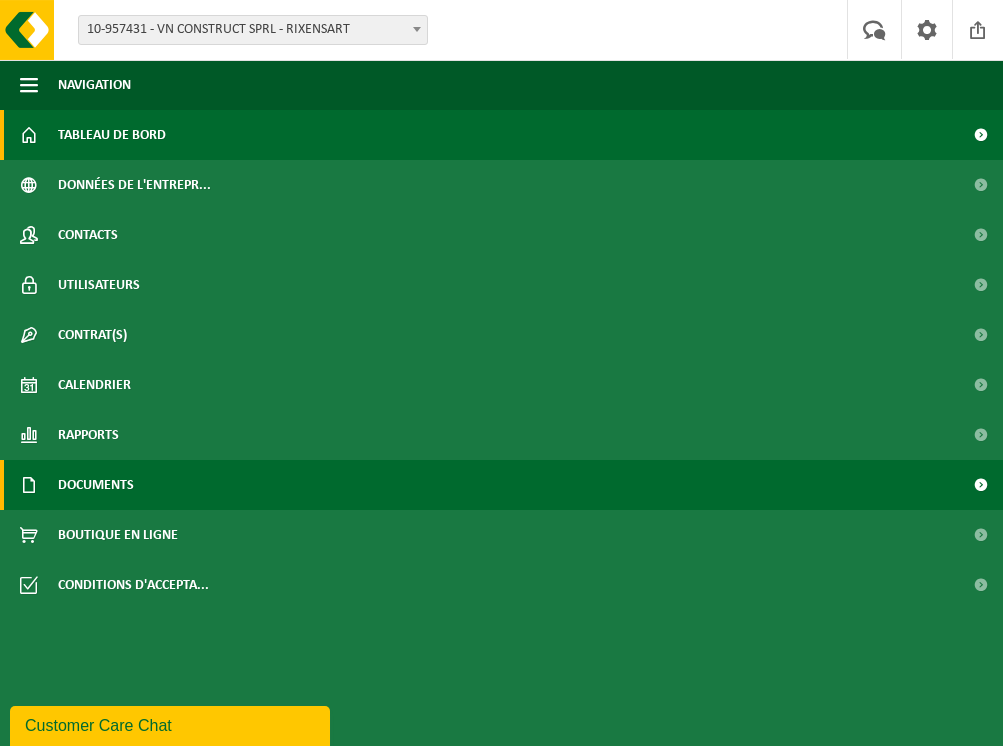 click on "Documents" at bounding box center [96, 485] 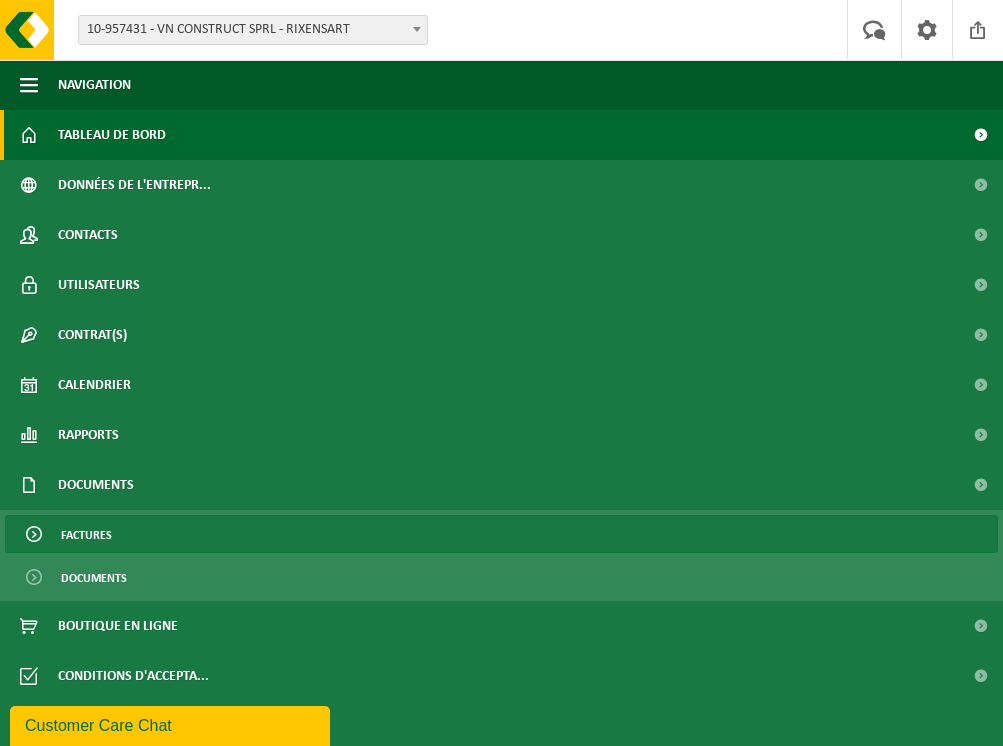 click on "Factures" at bounding box center (86, 535) 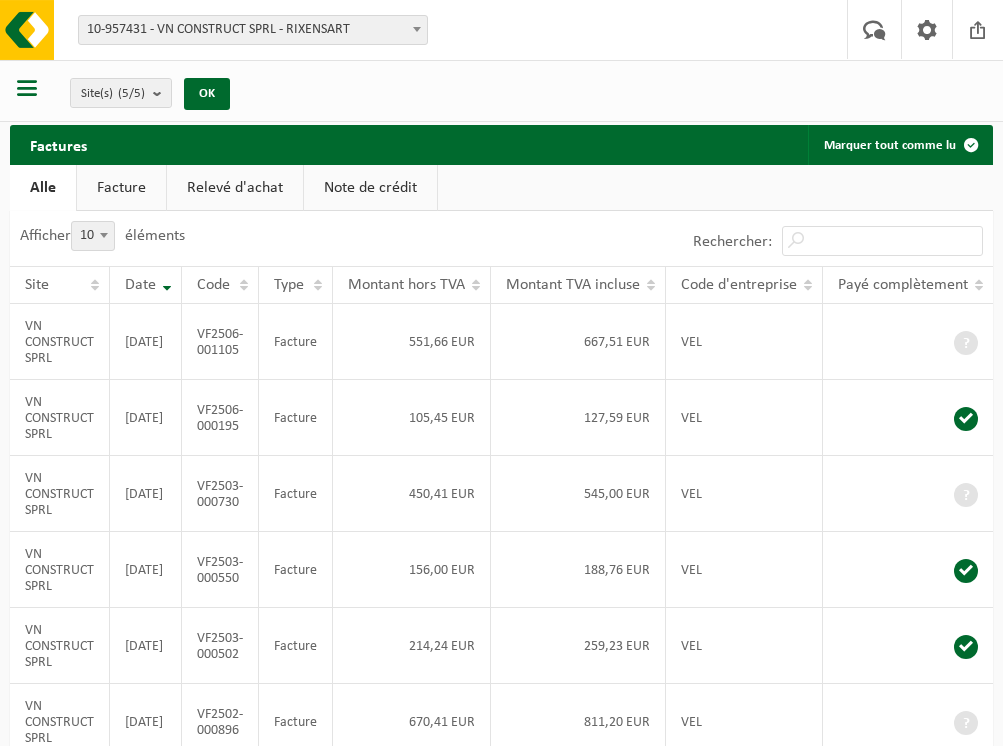 scroll, scrollTop: 0, scrollLeft: 0, axis: both 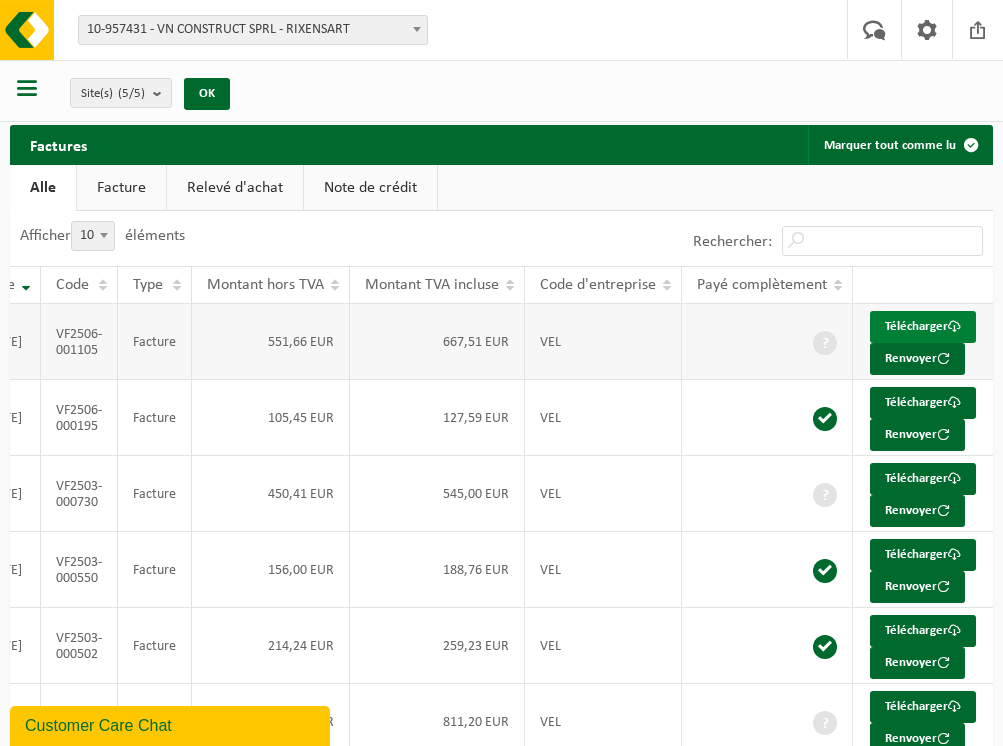 click on "Télécharger" at bounding box center (923, 327) 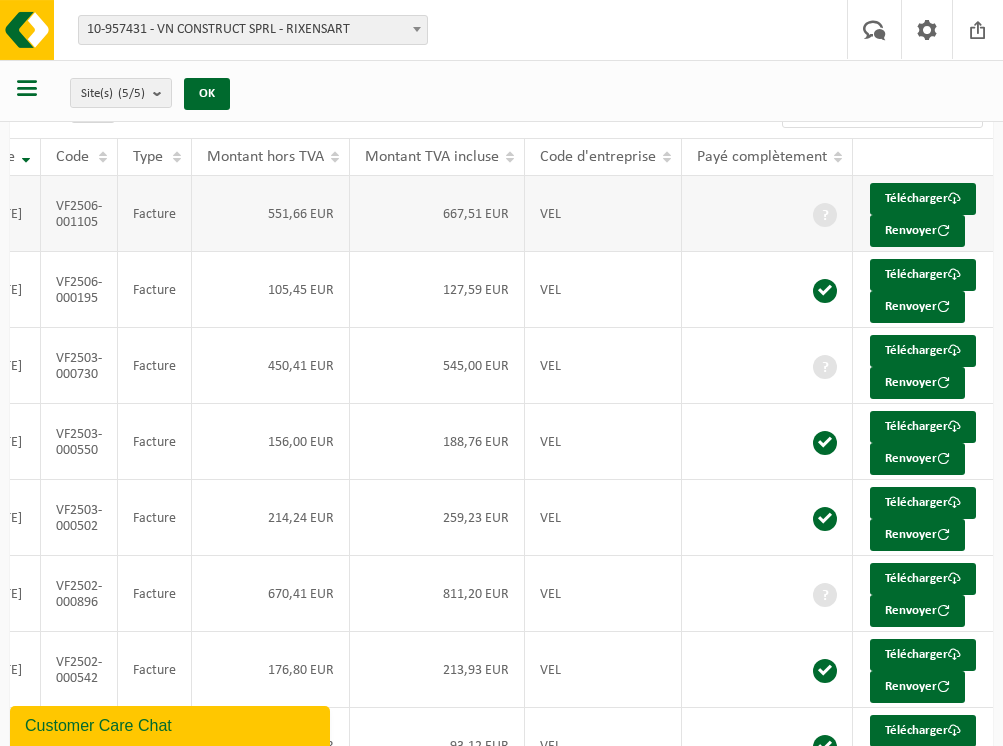 scroll, scrollTop: 133, scrollLeft: 0, axis: vertical 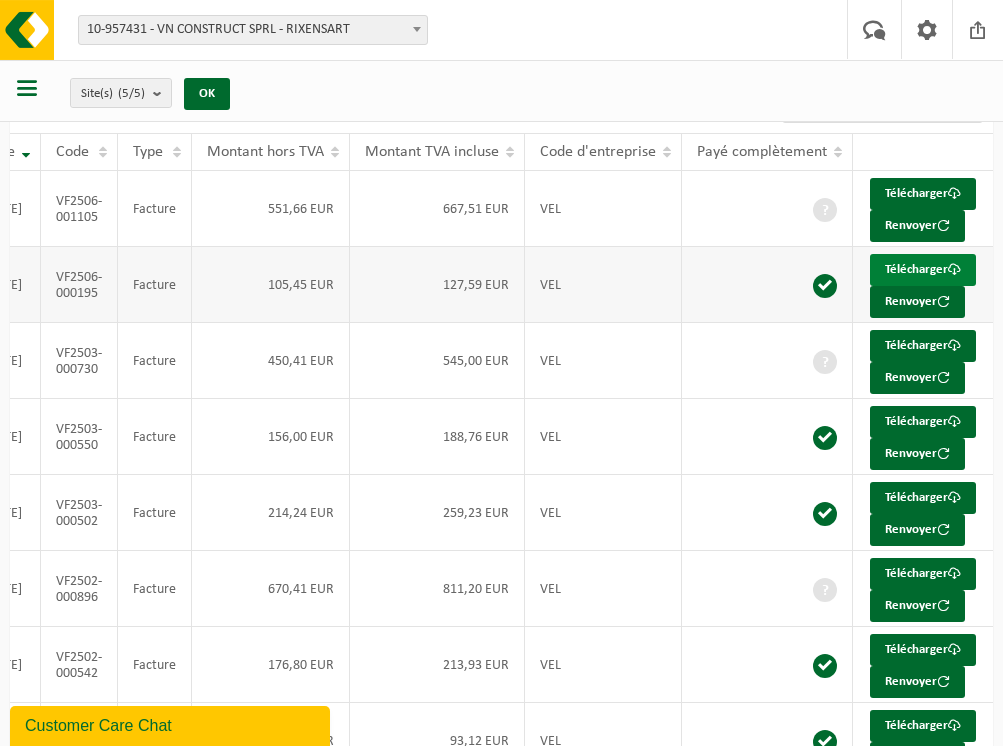 click on "Télécharger" at bounding box center (923, 270) 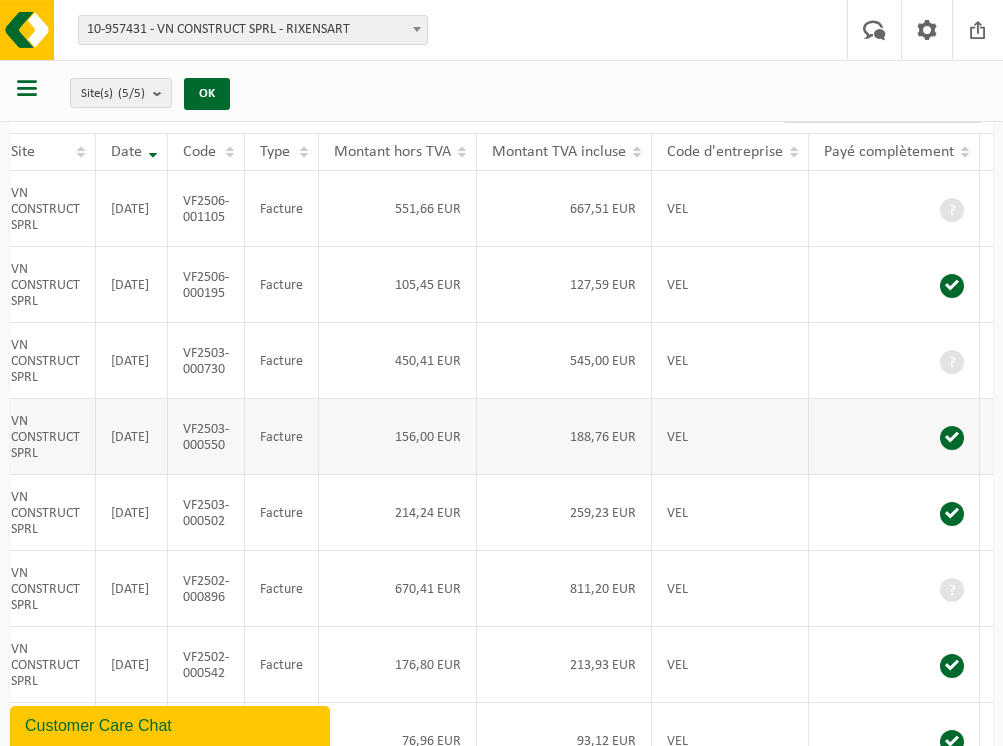 scroll, scrollTop: 0, scrollLeft: 17, axis: horizontal 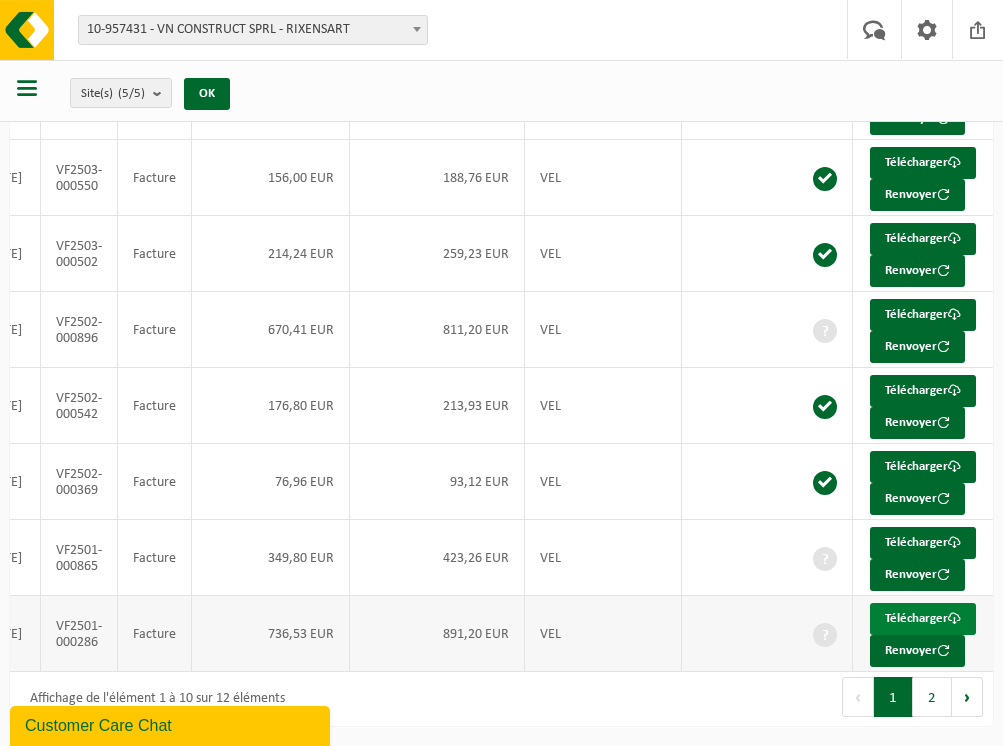 click on "Télécharger" at bounding box center [923, 619] 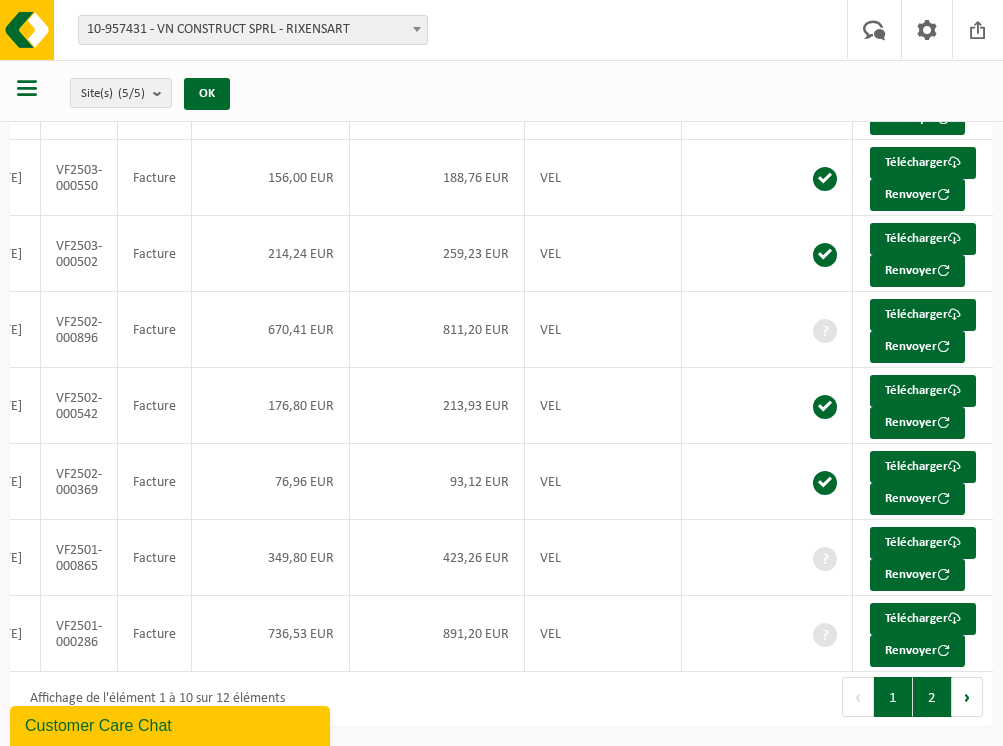 click on "2" at bounding box center (932, 697) 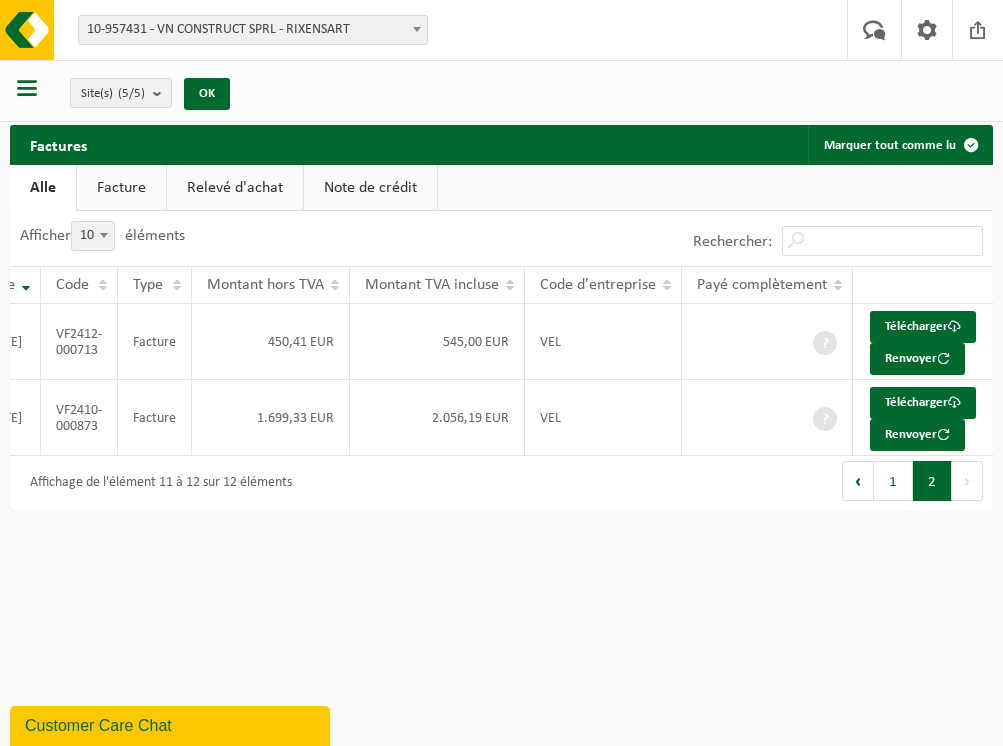 scroll, scrollTop: 0, scrollLeft: 0, axis: both 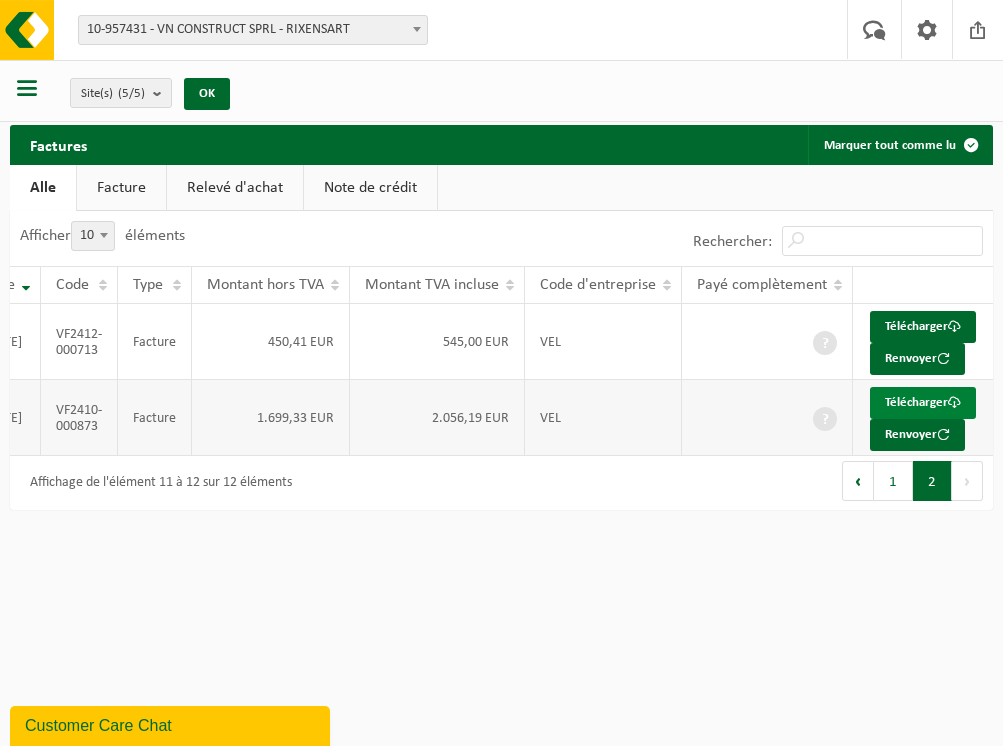 click on "Télécharger" at bounding box center [923, 403] 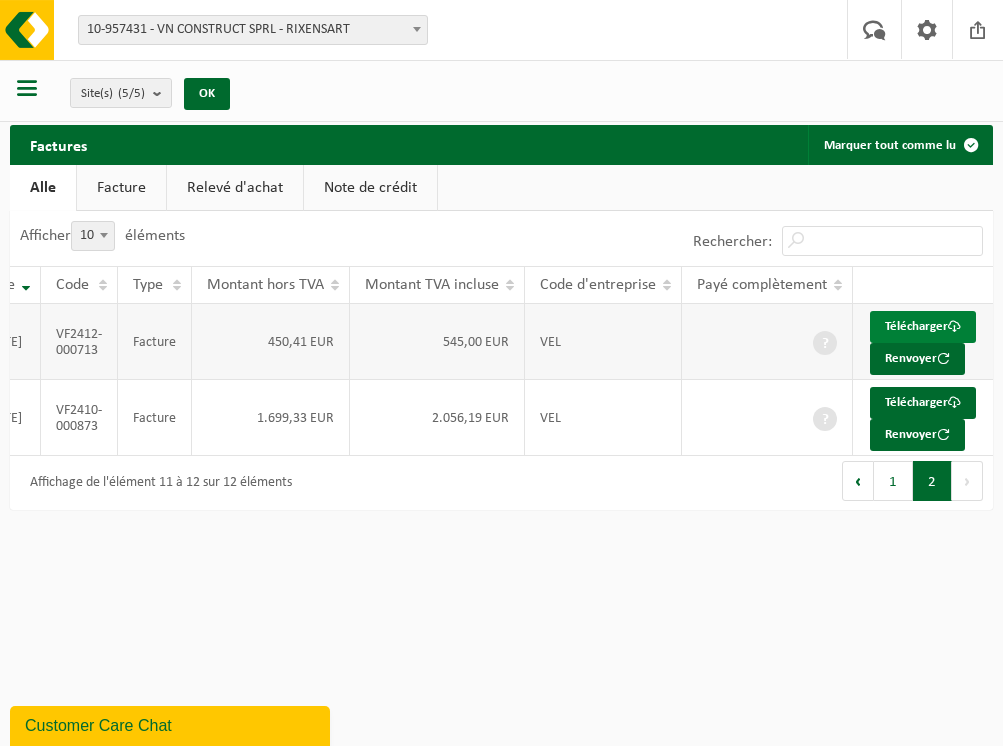 click on "Télécharger" at bounding box center [923, 327] 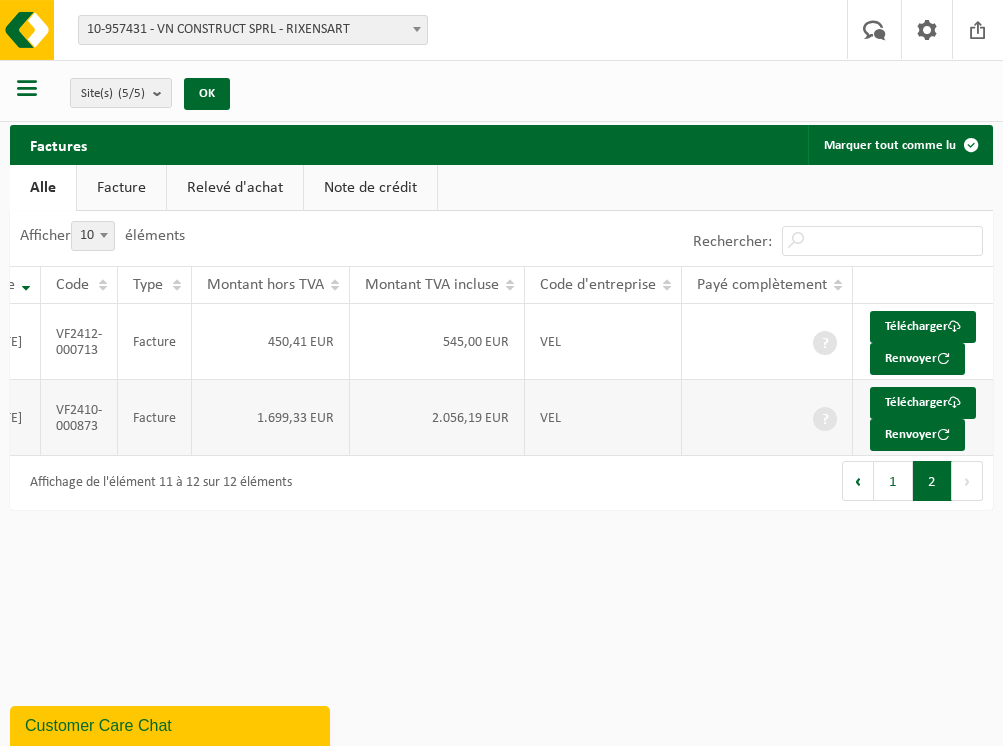 scroll, scrollTop: 0, scrollLeft: 0, axis: both 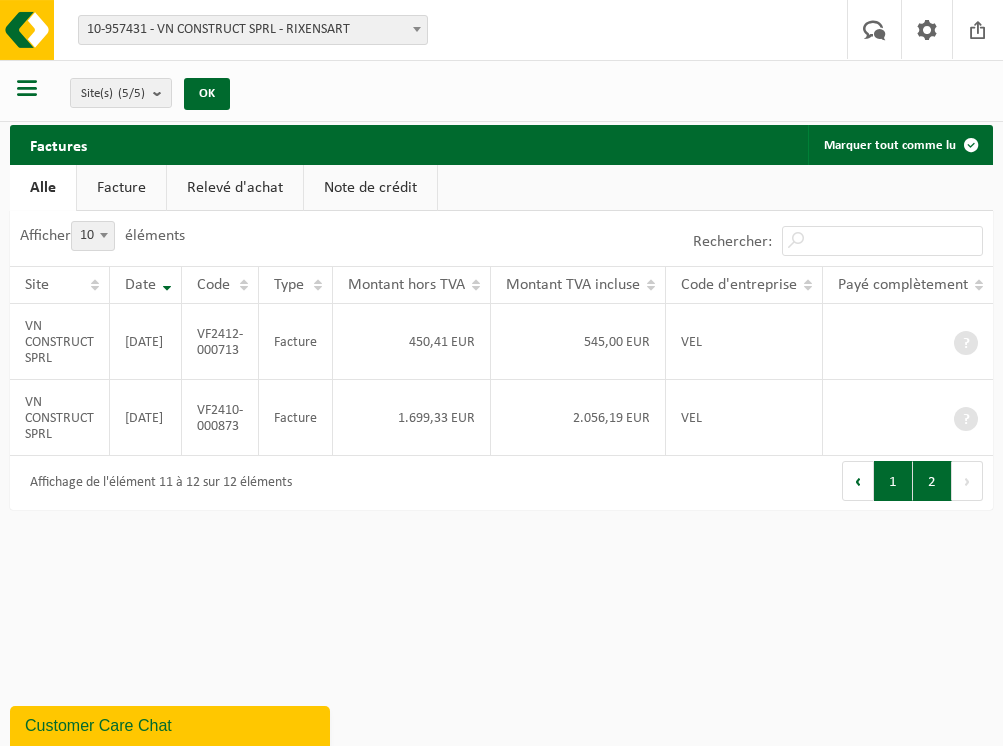 click on "1" at bounding box center (893, 481) 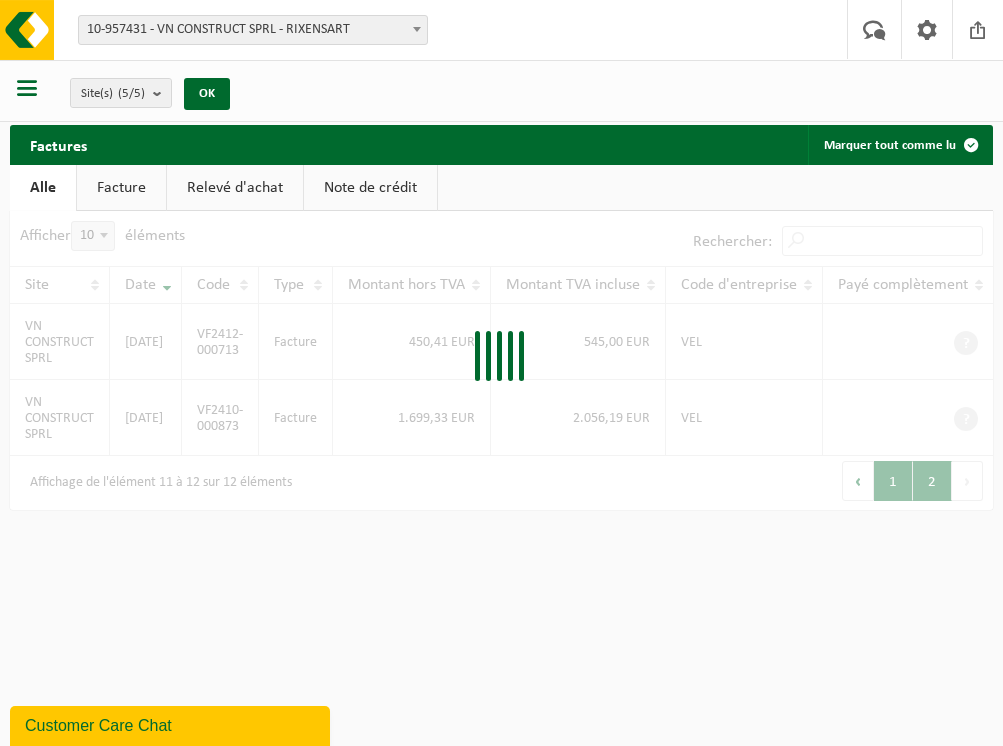 scroll, scrollTop: 546, scrollLeft: 0, axis: vertical 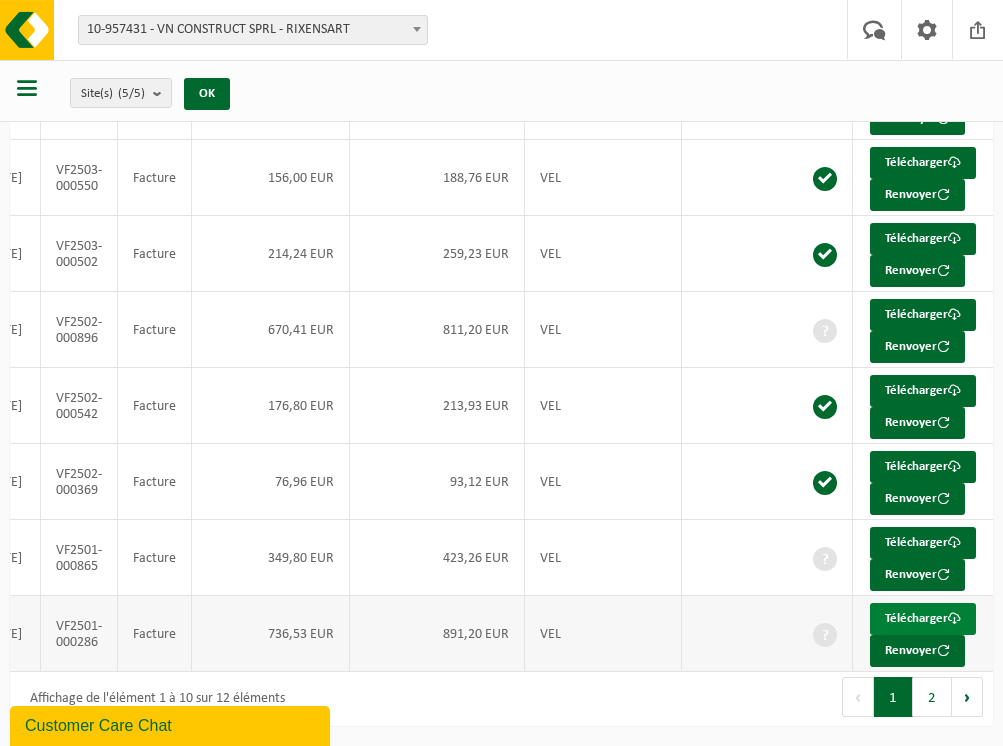 click on "Télécharger" at bounding box center [923, 619] 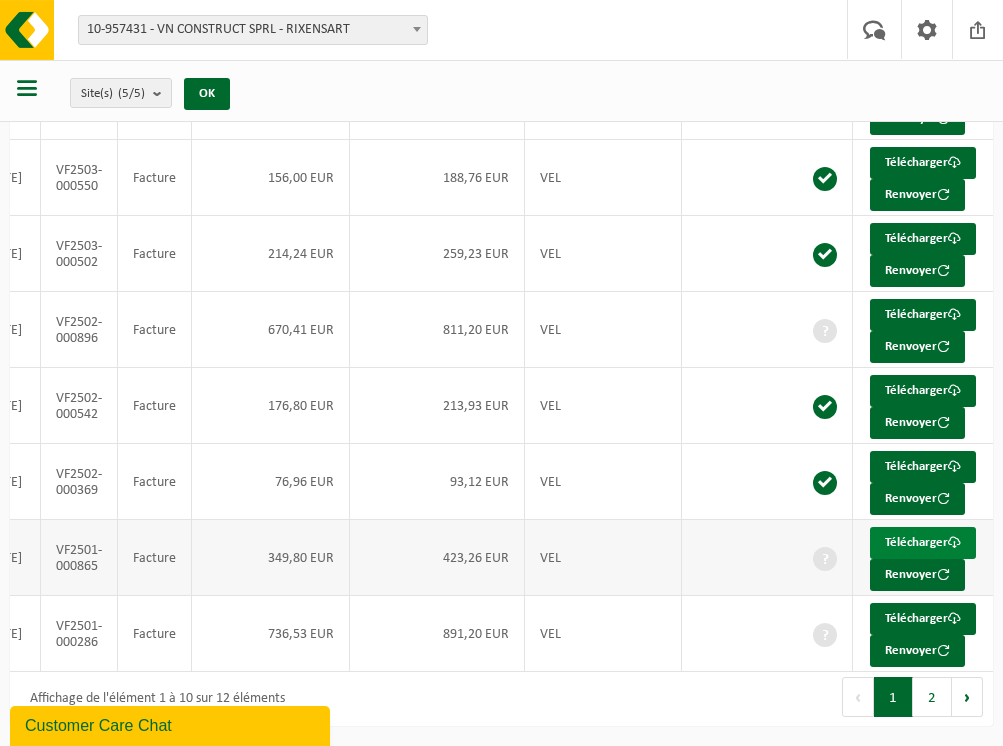click on "Télécharger" at bounding box center (923, 543) 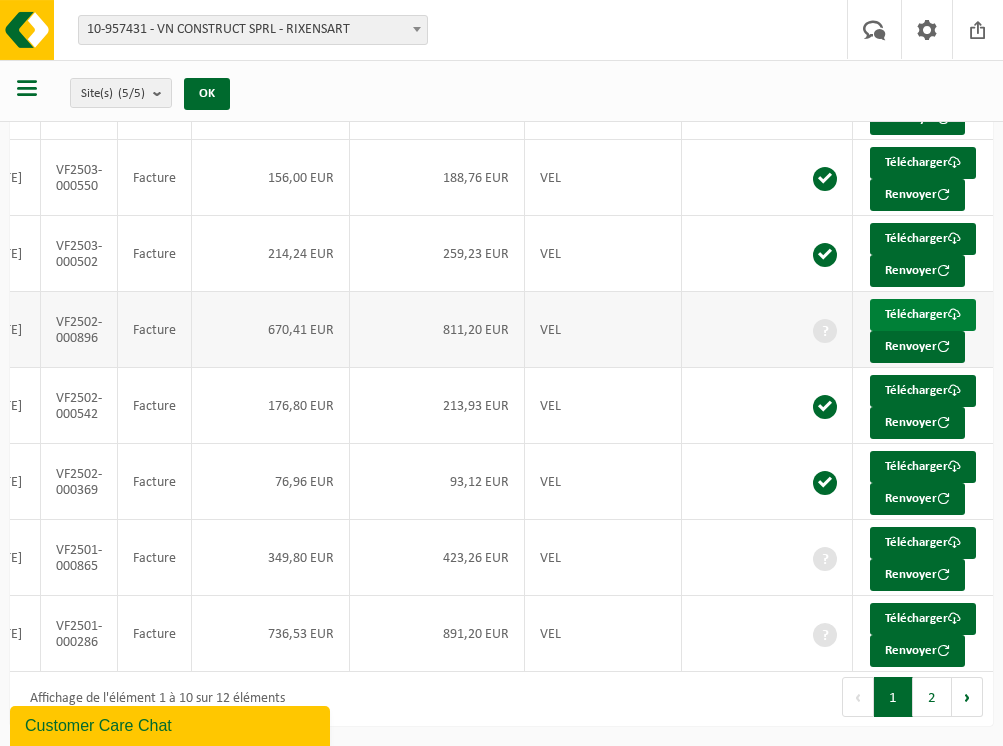 click on "Télécharger" at bounding box center [923, 315] 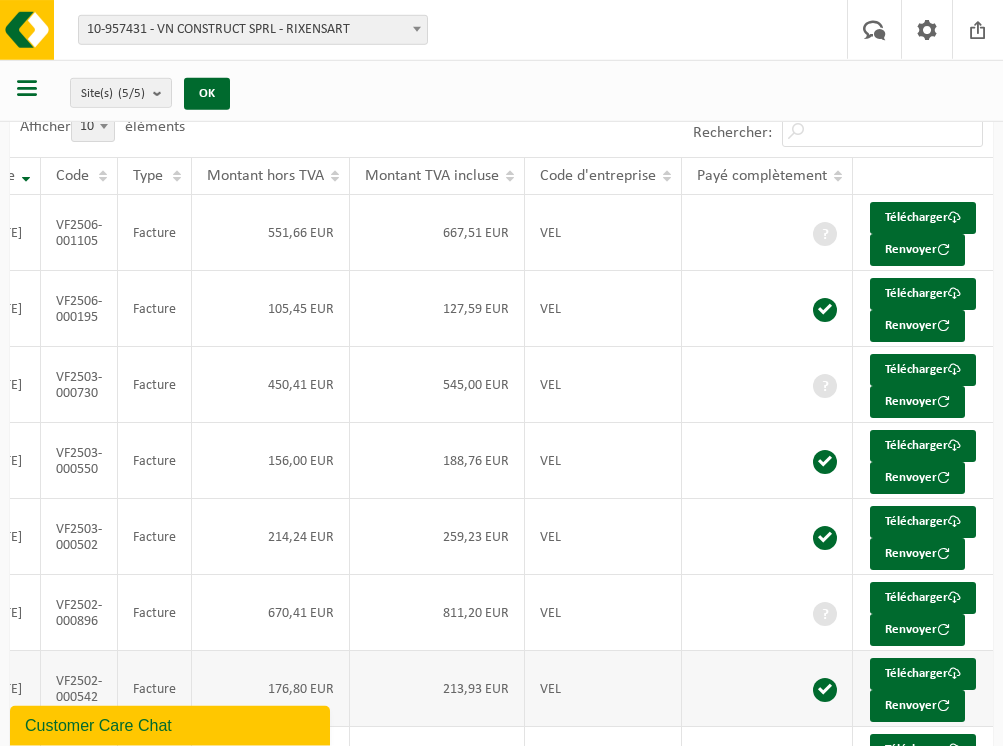scroll, scrollTop: 0, scrollLeft: 0, axis: both 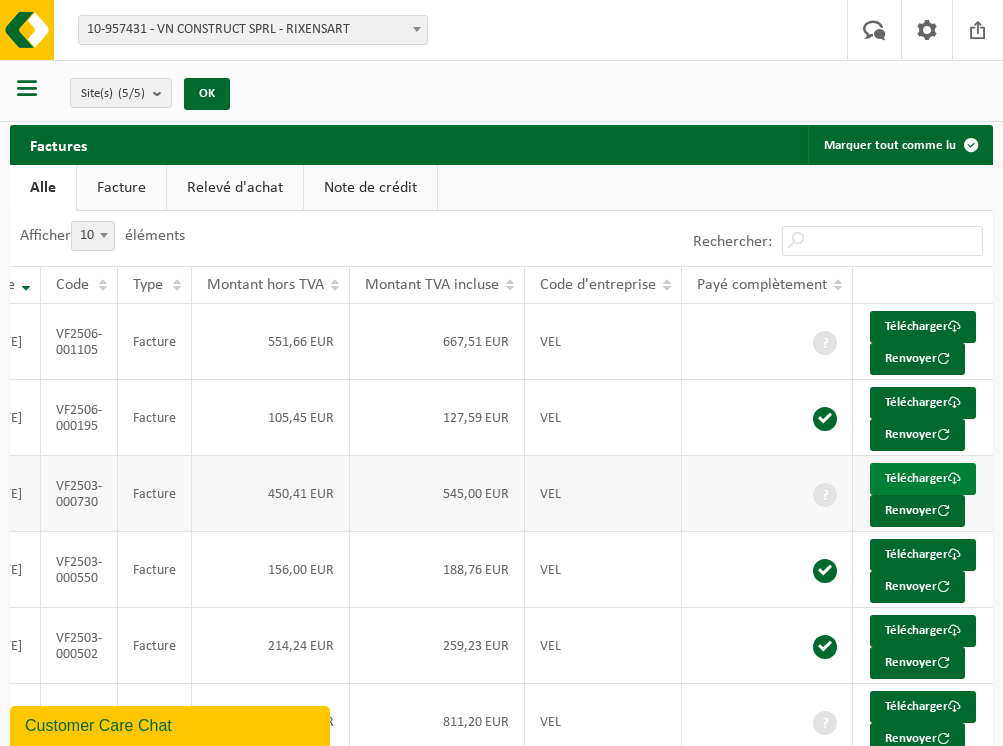click on "Télécharger" at bounding box center (923, 479) 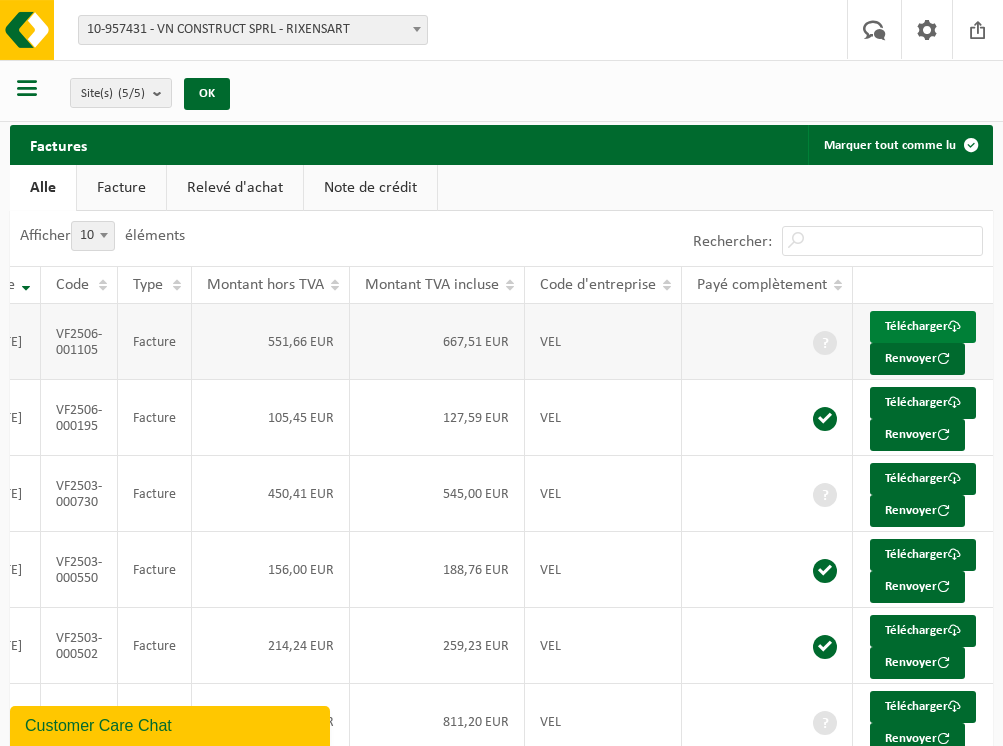 click on "Télécharger" at bounding box center (923, 327) 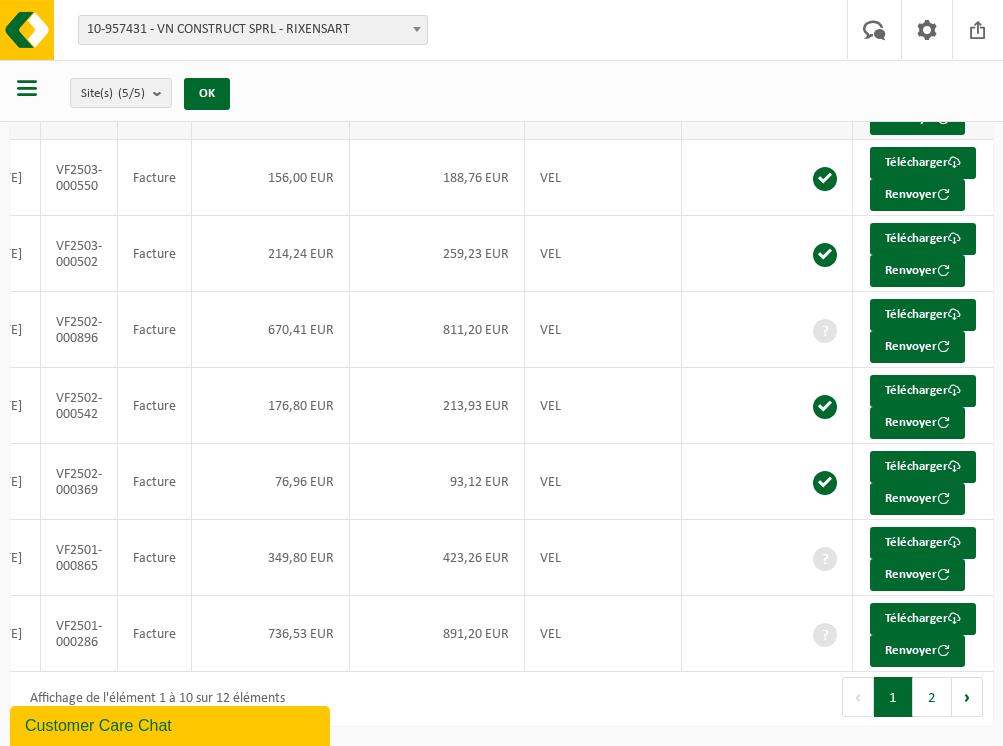 scroll, scrollTop: 546, scrollLeft: 0, axis: vertical 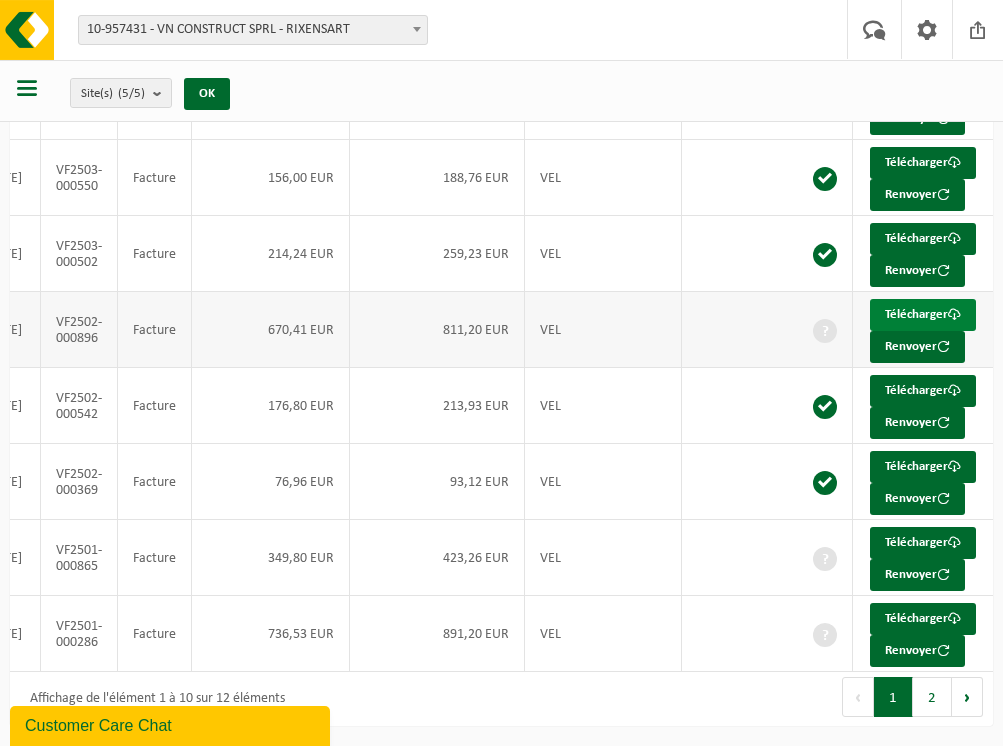 click on "Télécharger" at bounding box center [923, 315] 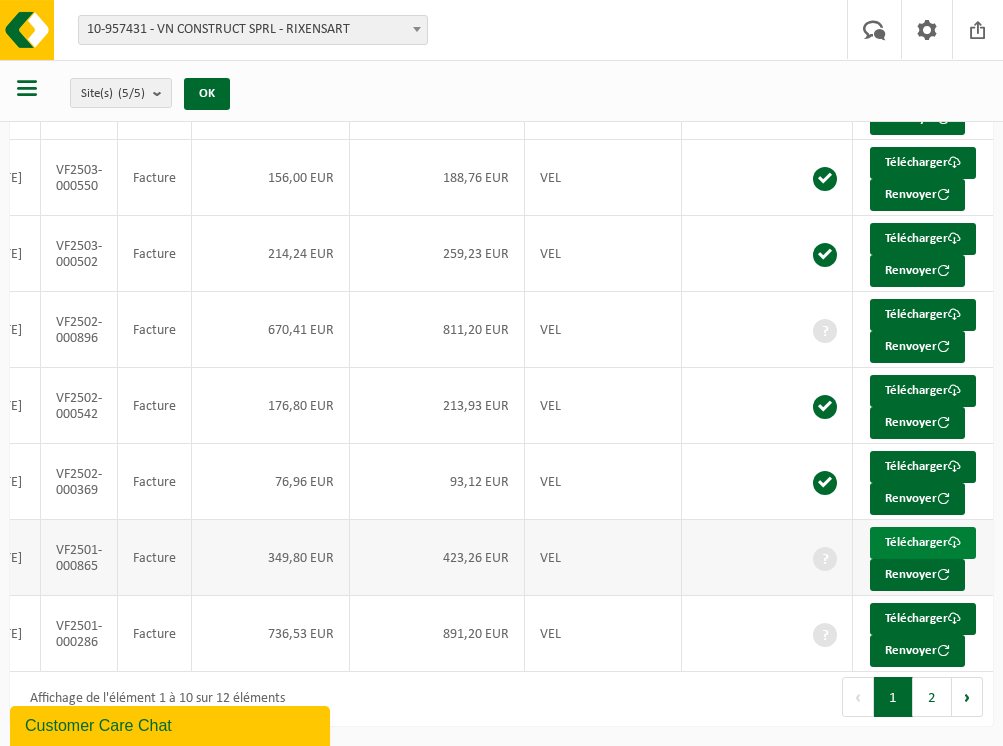 click on "Télécharger" at bounding box center (923, 543) 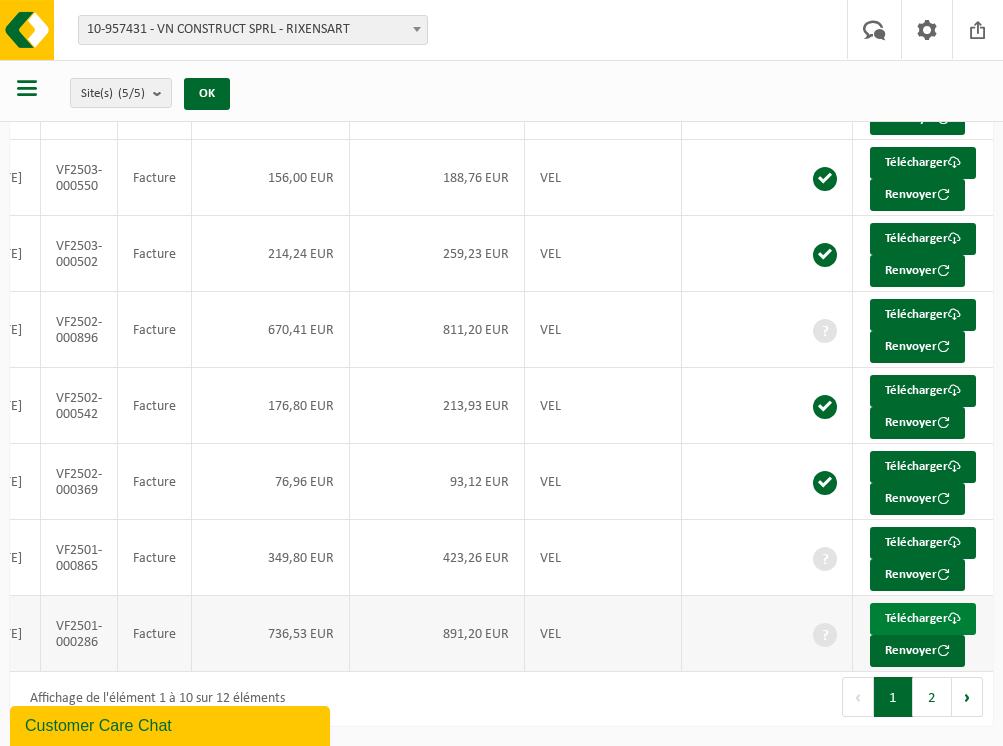 click on "Télécharger" at bounding box center (923, 619) 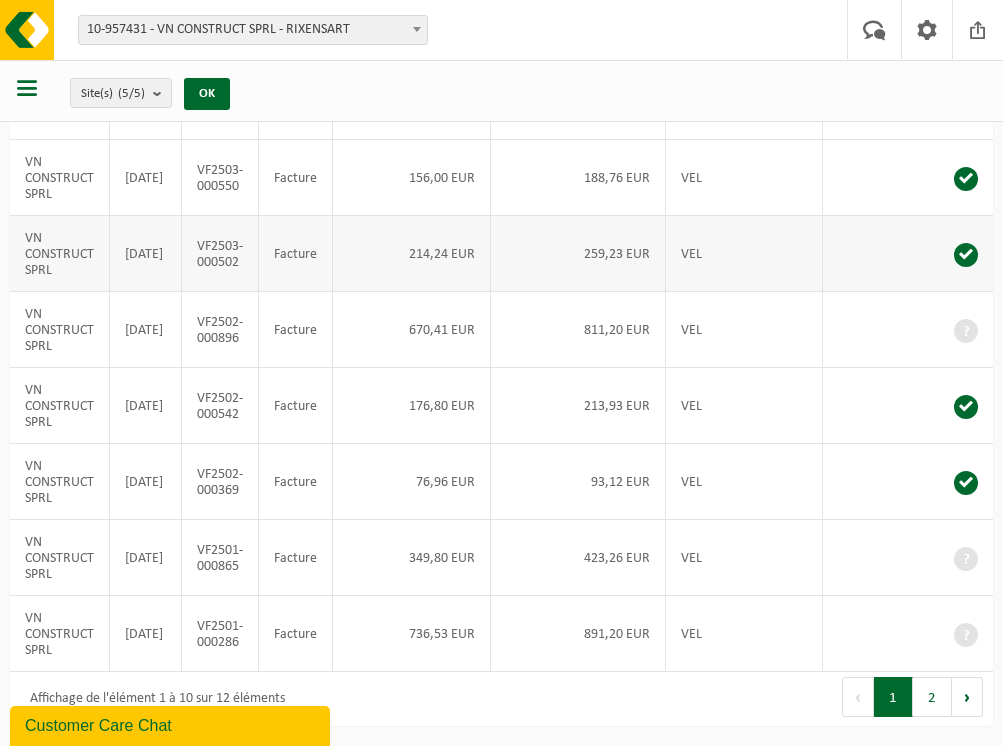 scroll, scrollTop: 0, scrollLeft: 197, axis: horizontal 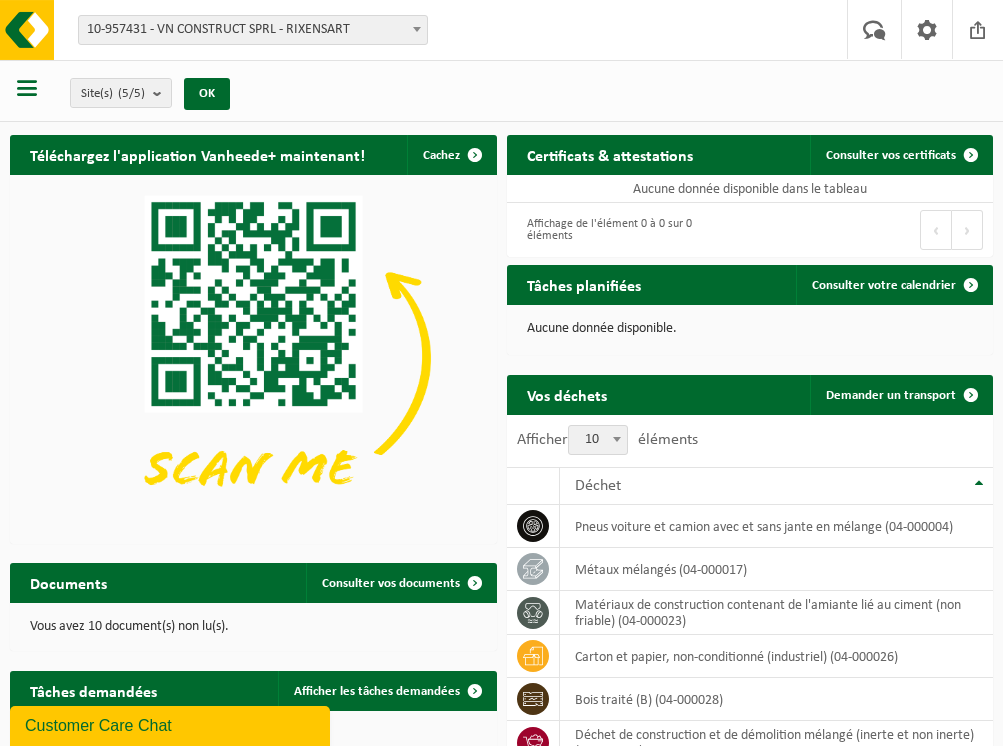 click at bounding box center (27, 88) 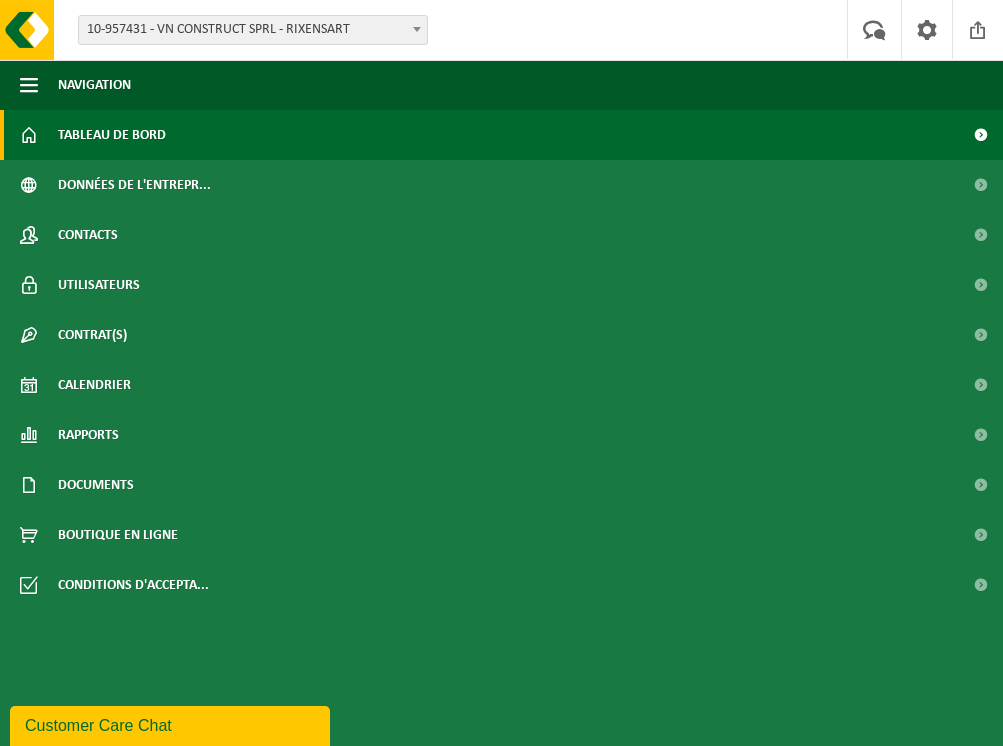 scroll, scrollTop: 224, scrollLeft: 0, axis: vertical 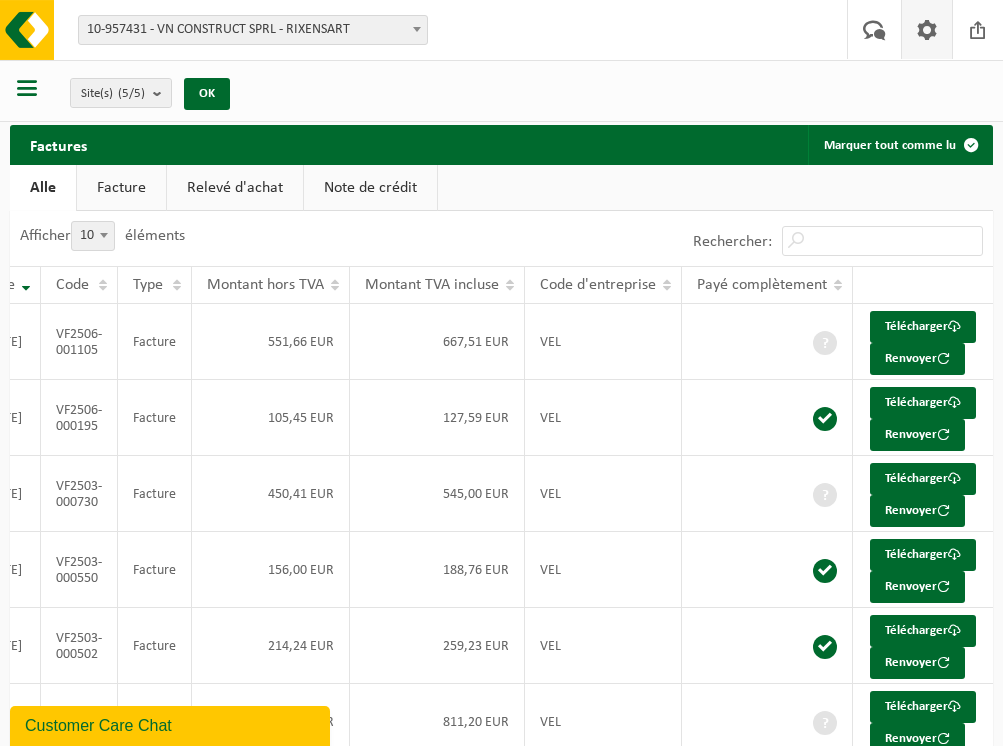 click at bounding box center (927, 29) 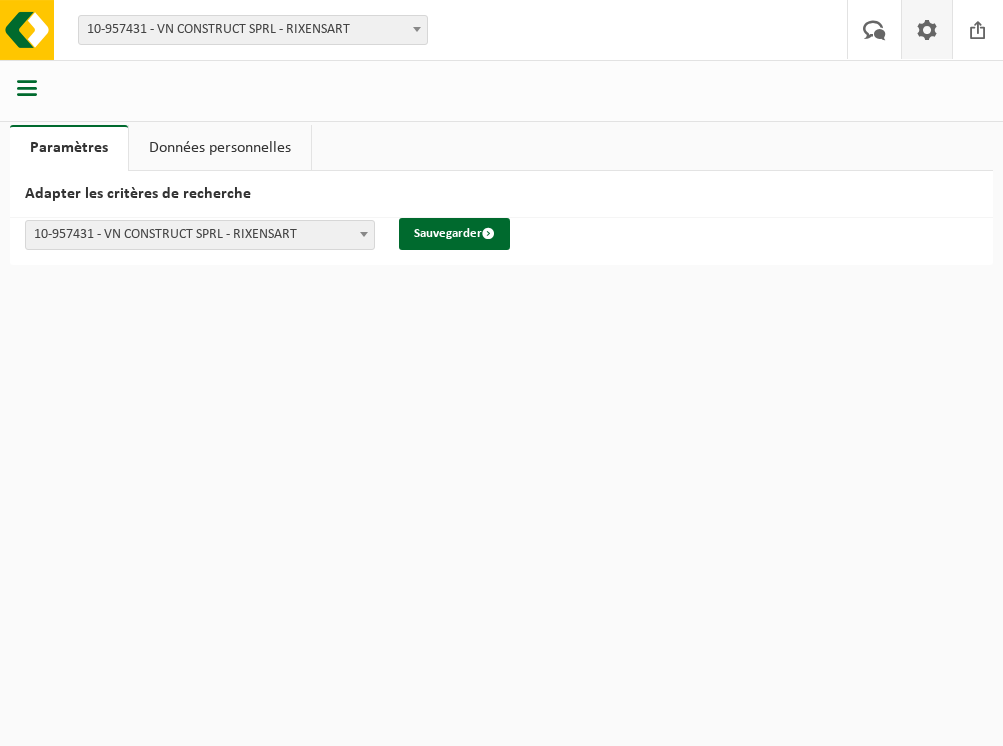 scroll, scrollTop: 0, scrollLeft: 0, axis: both 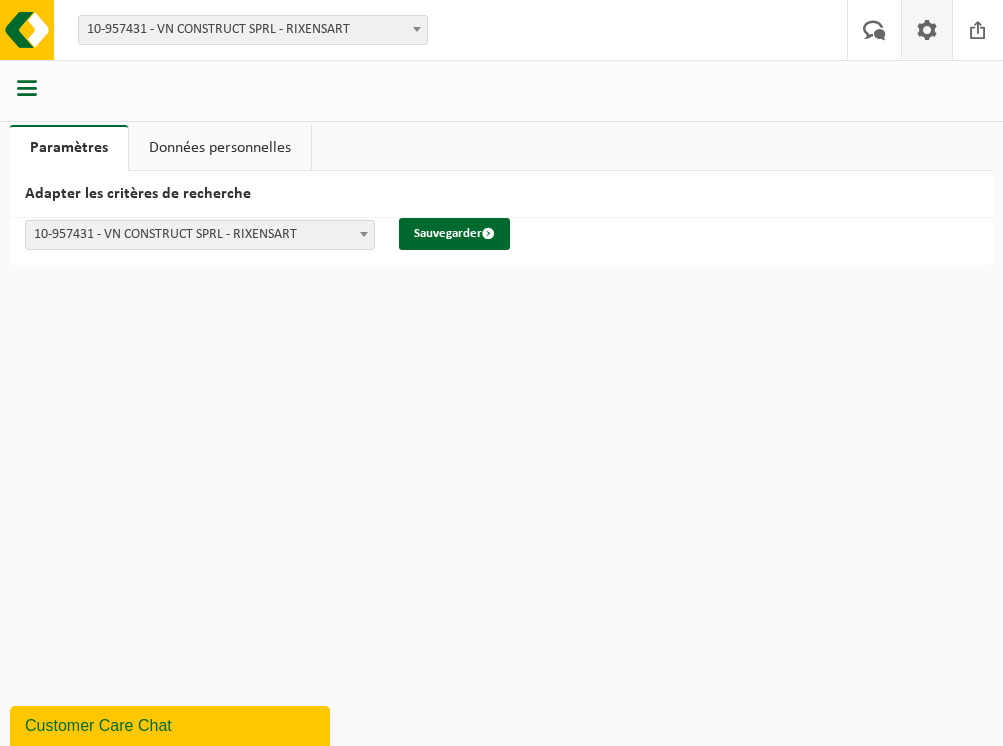 click at bounding box center (27, 88) 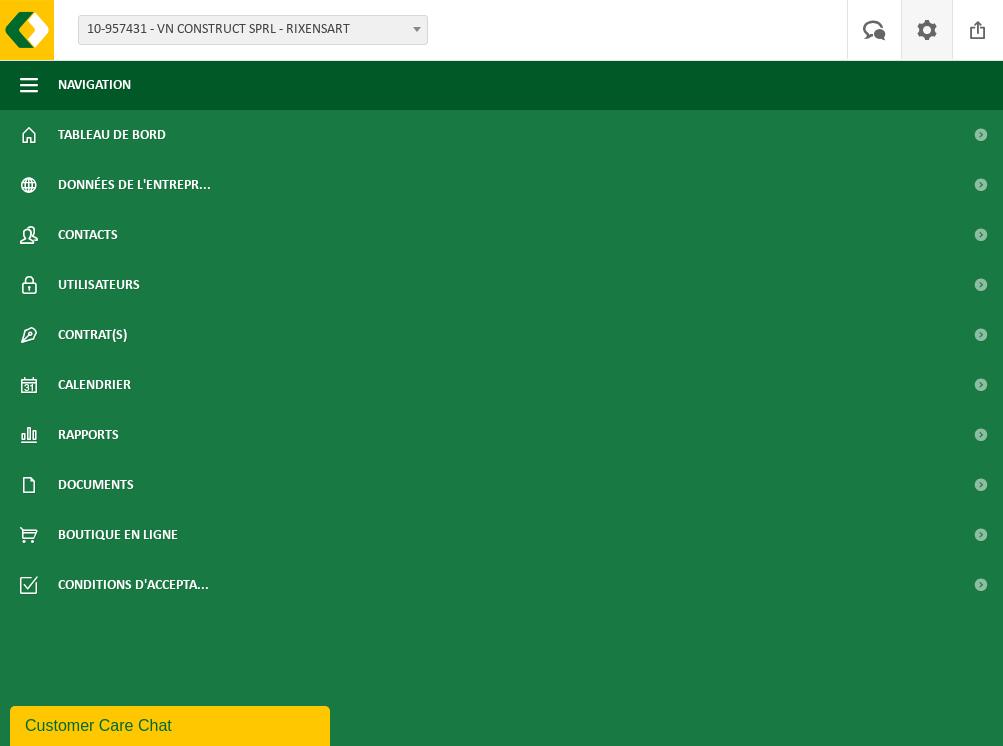 click at bounding box center [417, 29] 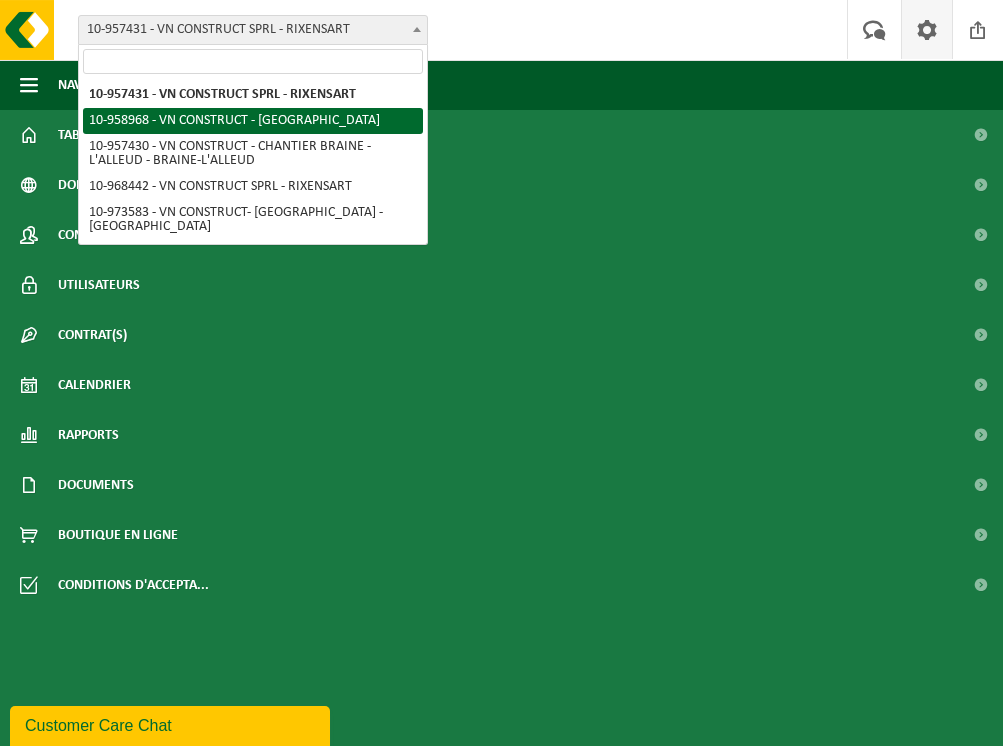 select on "148528" 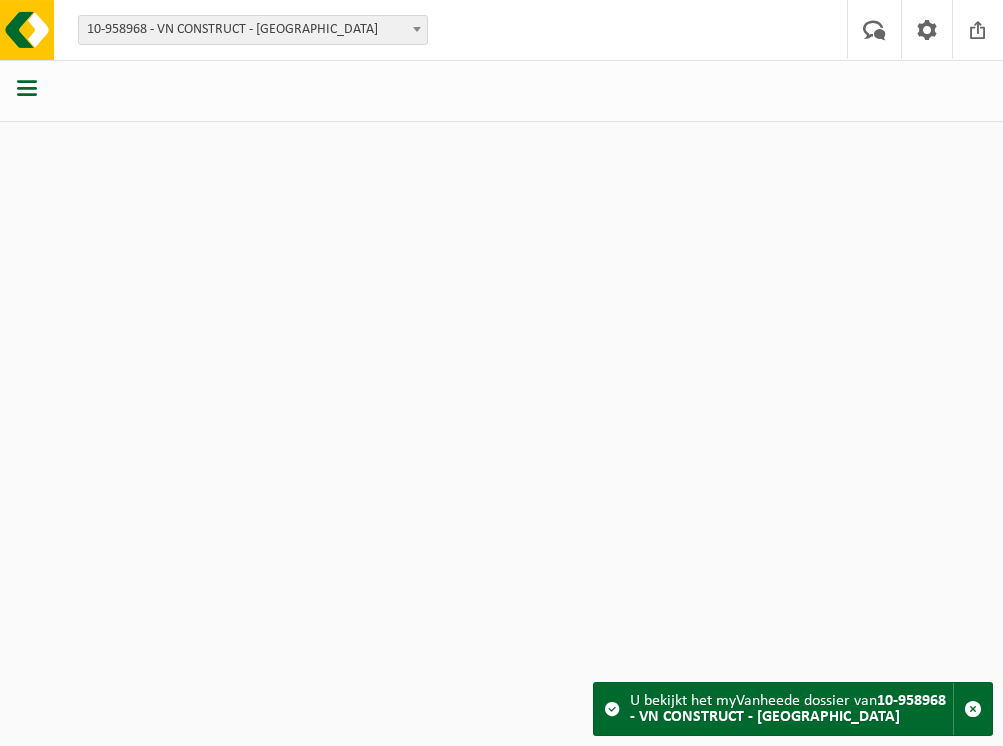 scroll, scrollTop: 0, scrollLeft: 0, axis: both 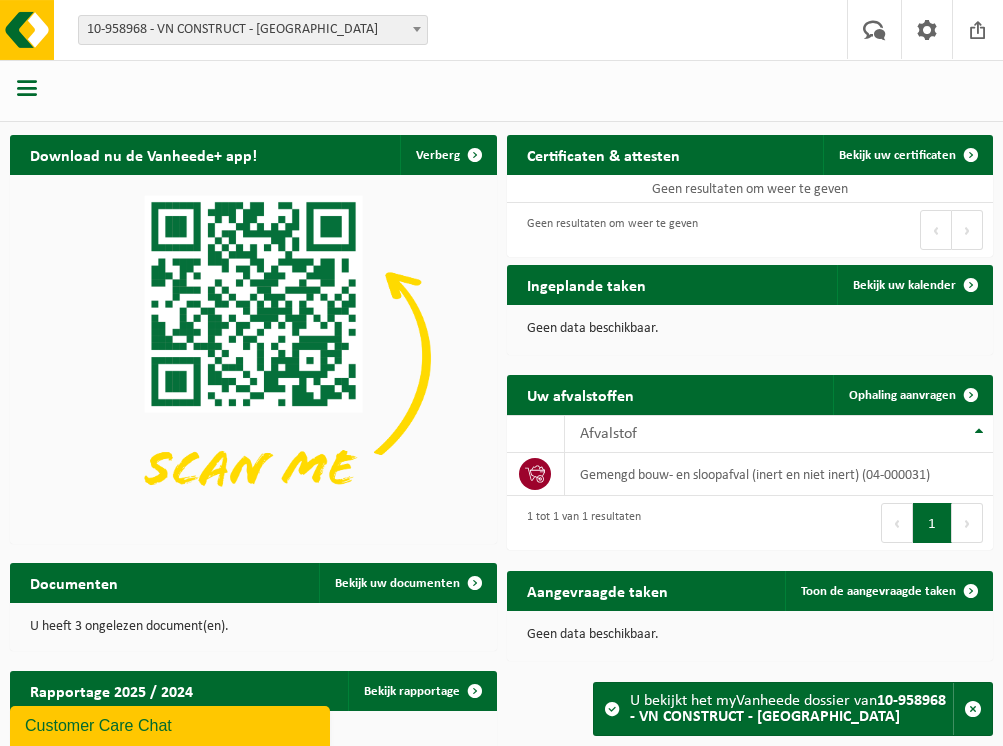 click at bounding box center [27, 88] 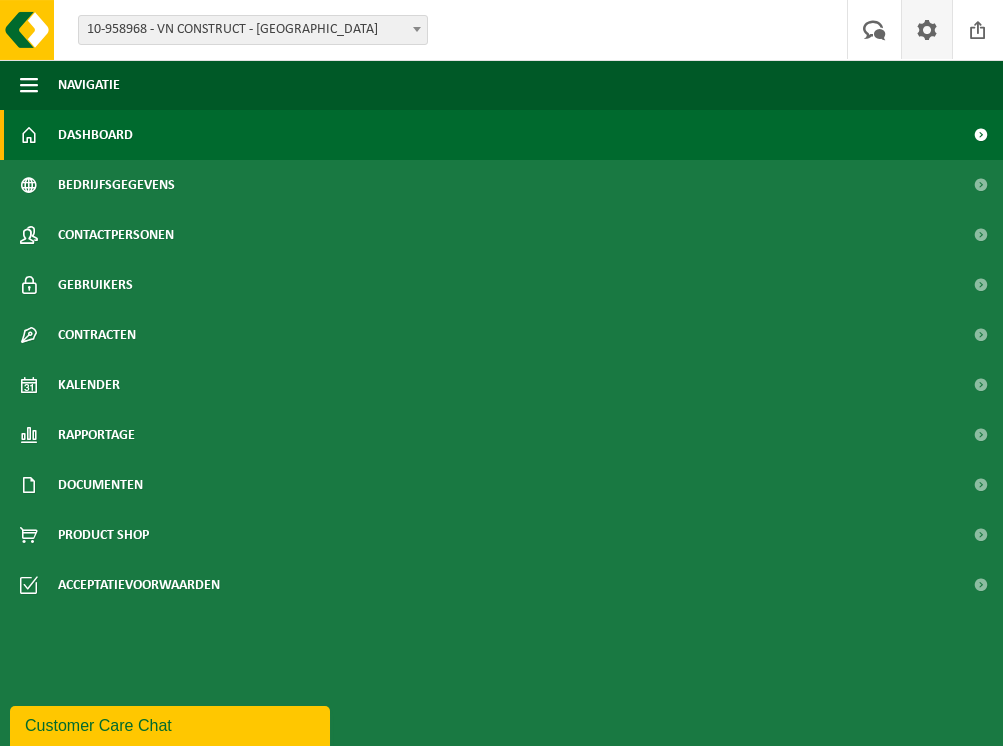 click at bounding box center [926, 29] 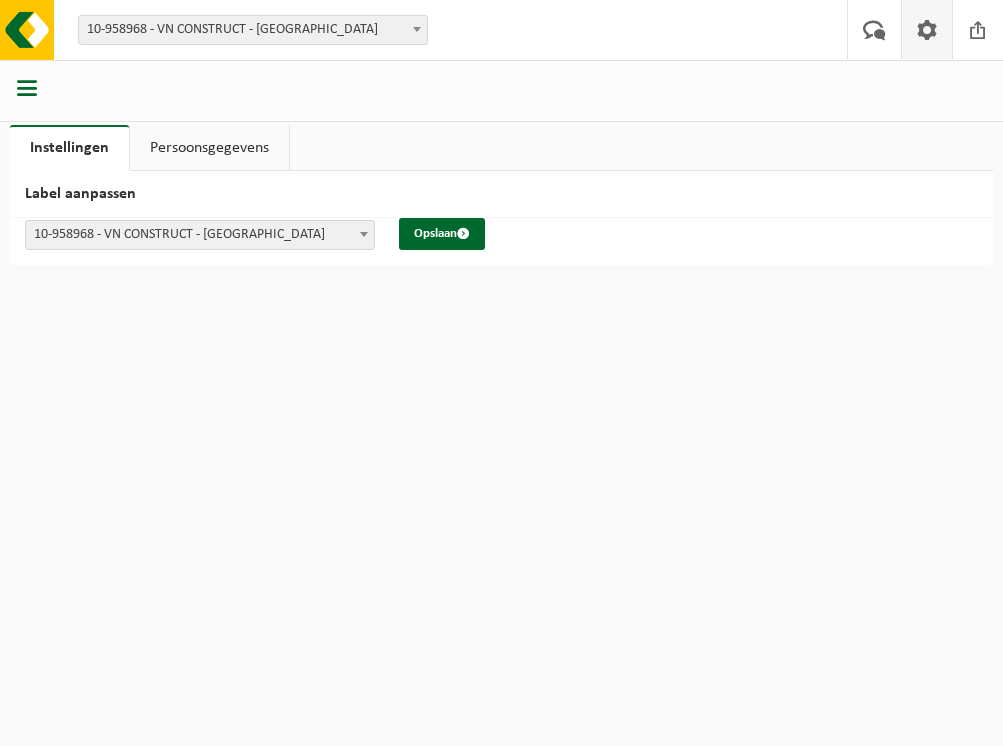 scroll, scrollTop: 0, scrollLeft: 0, axis: both 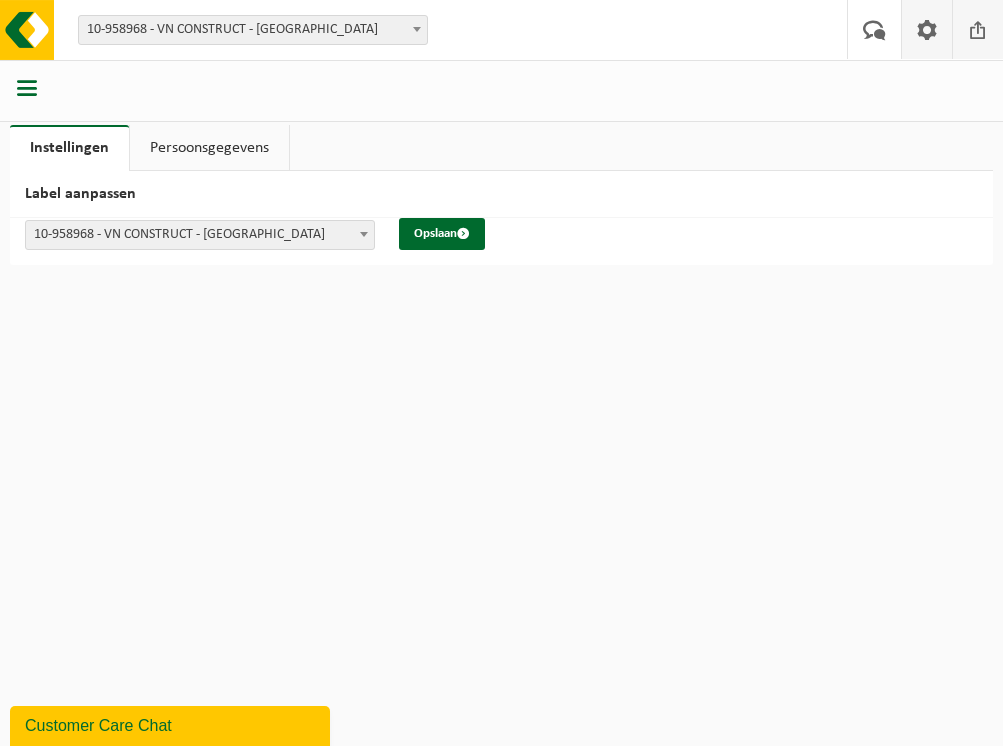 click at bounding box center [978, 29] 